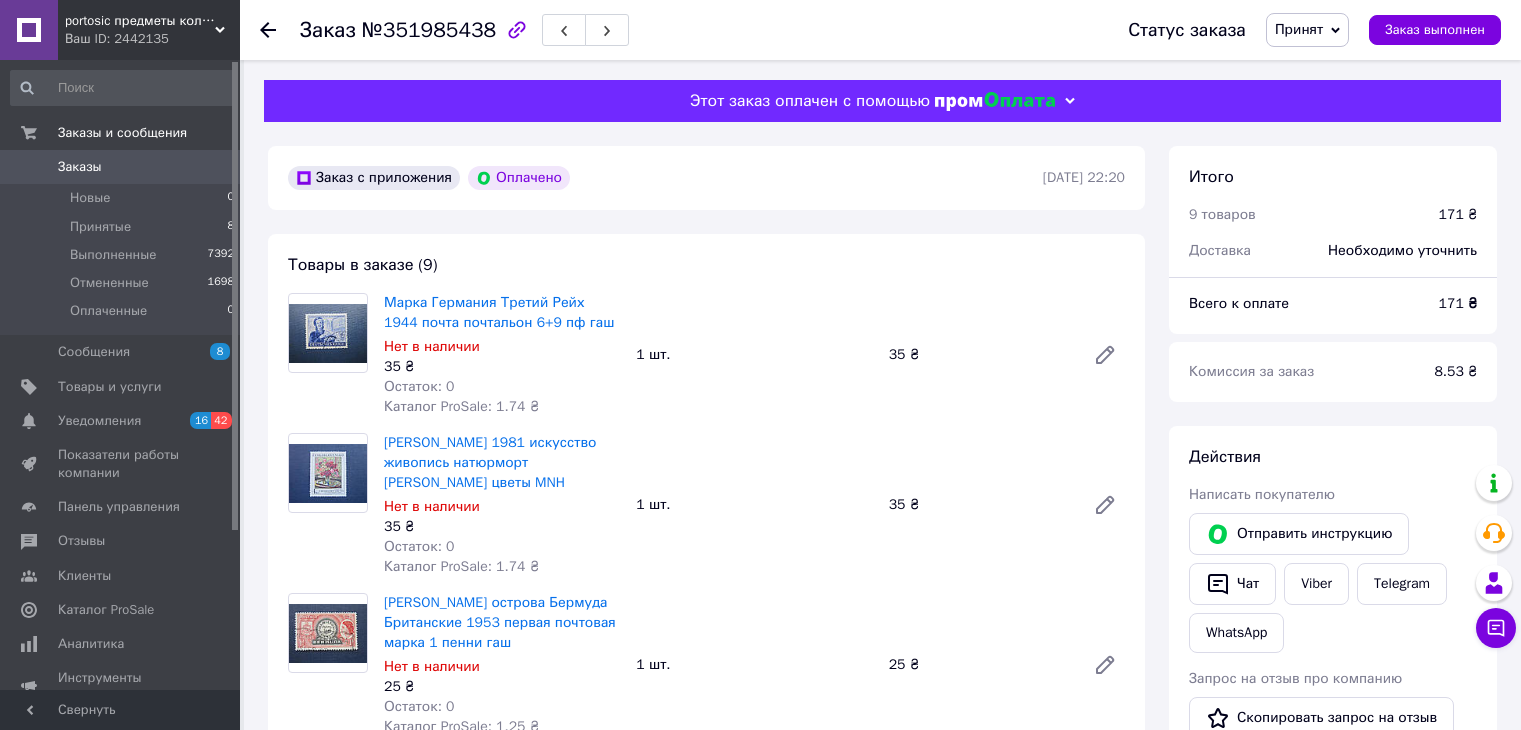 scroll, scrollTop: 600, scrollLeft: 0, axis: vertical 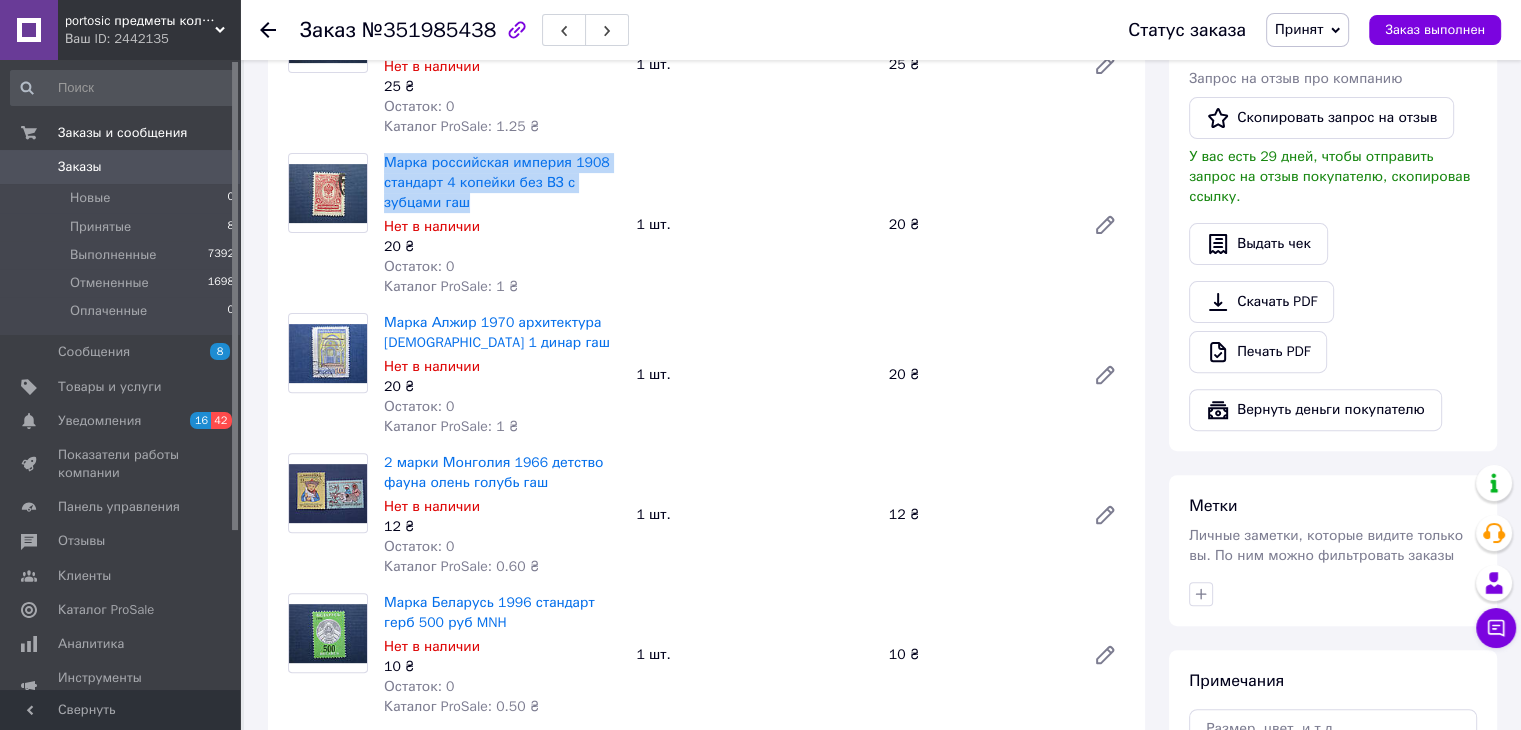 drag, startPoint x: 470, startPoint y: 206, endPoint x: 383, endPoint y: 168, distance: 94.93682 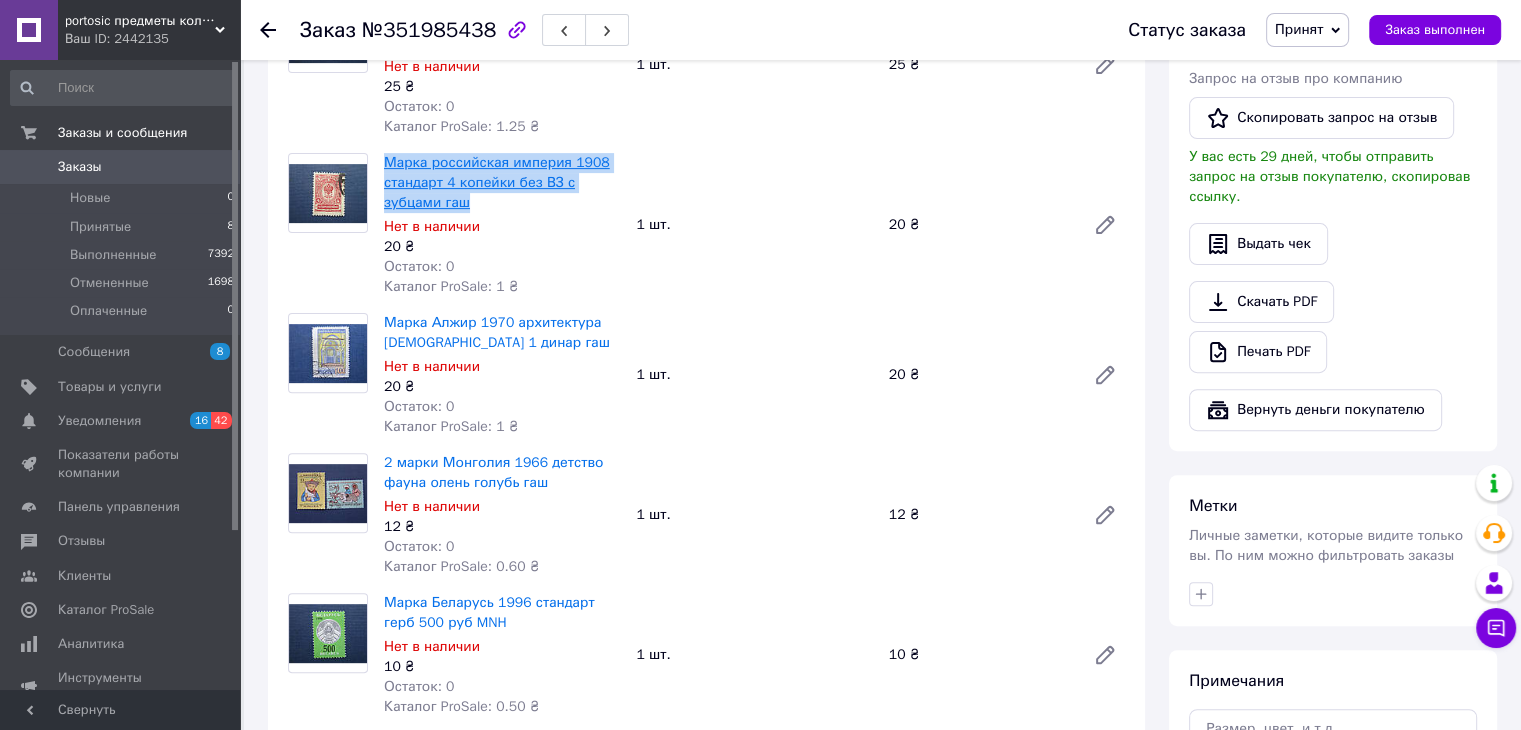 copy on "Марка российская империя 1908 стандарт 4 копейки без ВЗ с зубцами гаш" 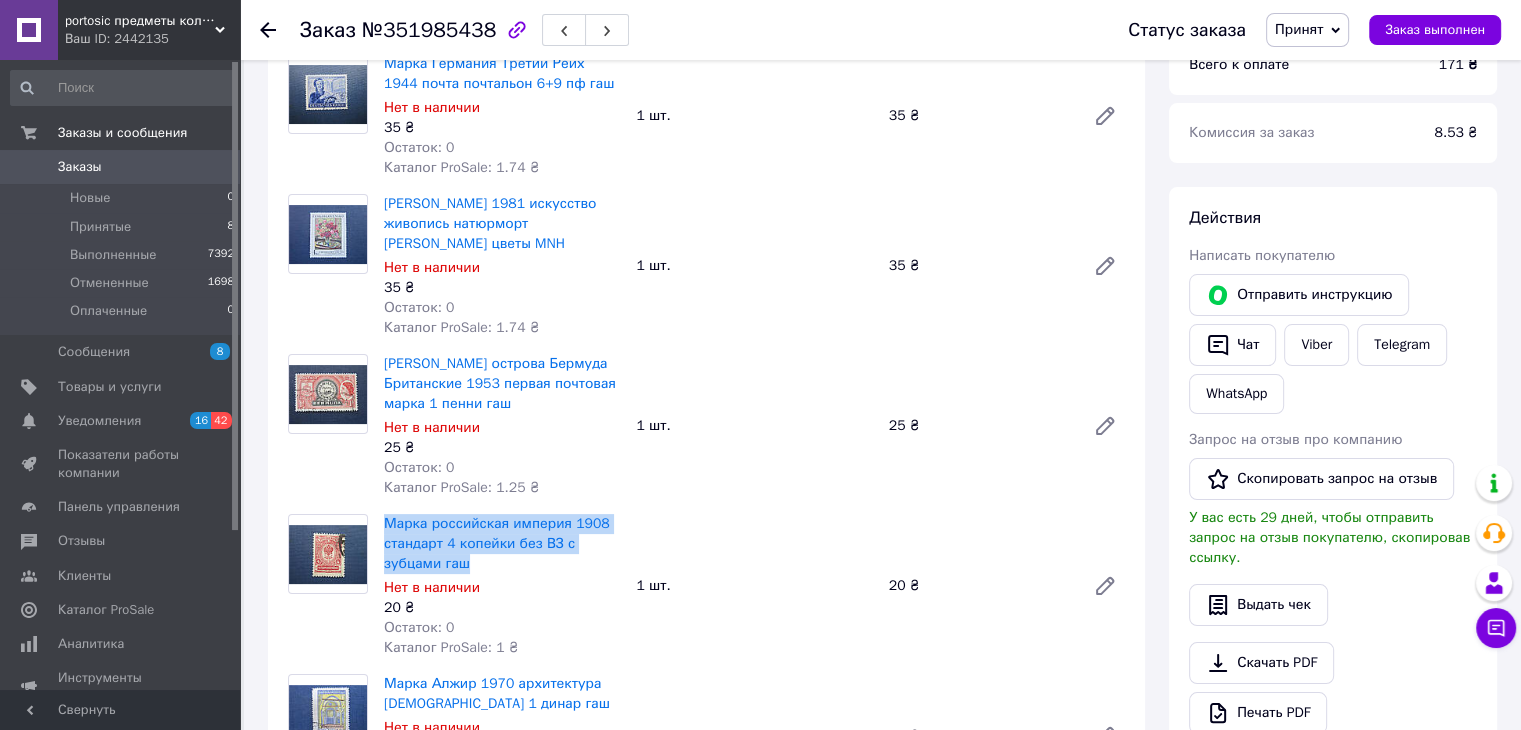 scroll, scrollTop: 0, scrollLeft: 0, axis: both 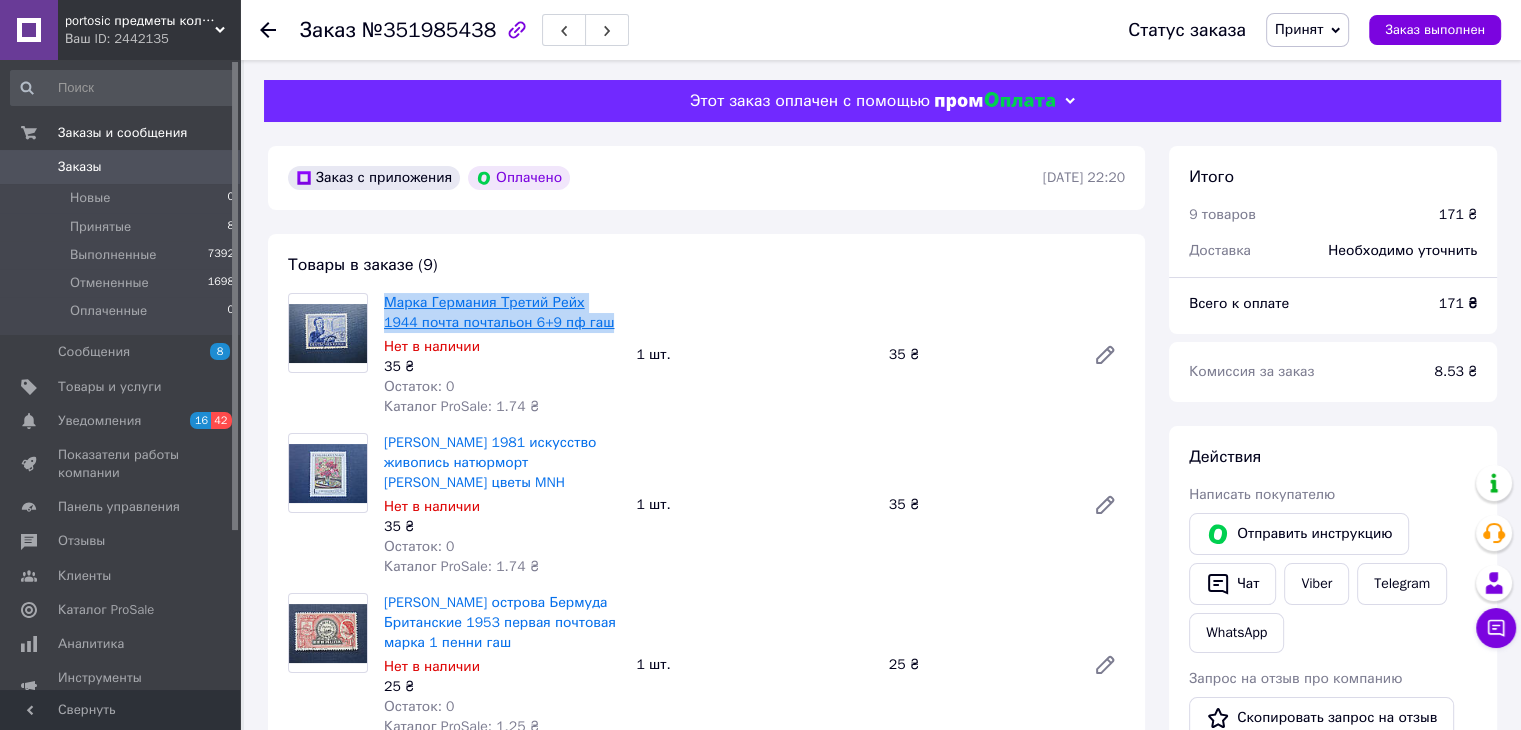 drag, startPoint x: 584, startPoint y: 334, endPoint x: 389, endPoint y: 301, distance: 197.7726 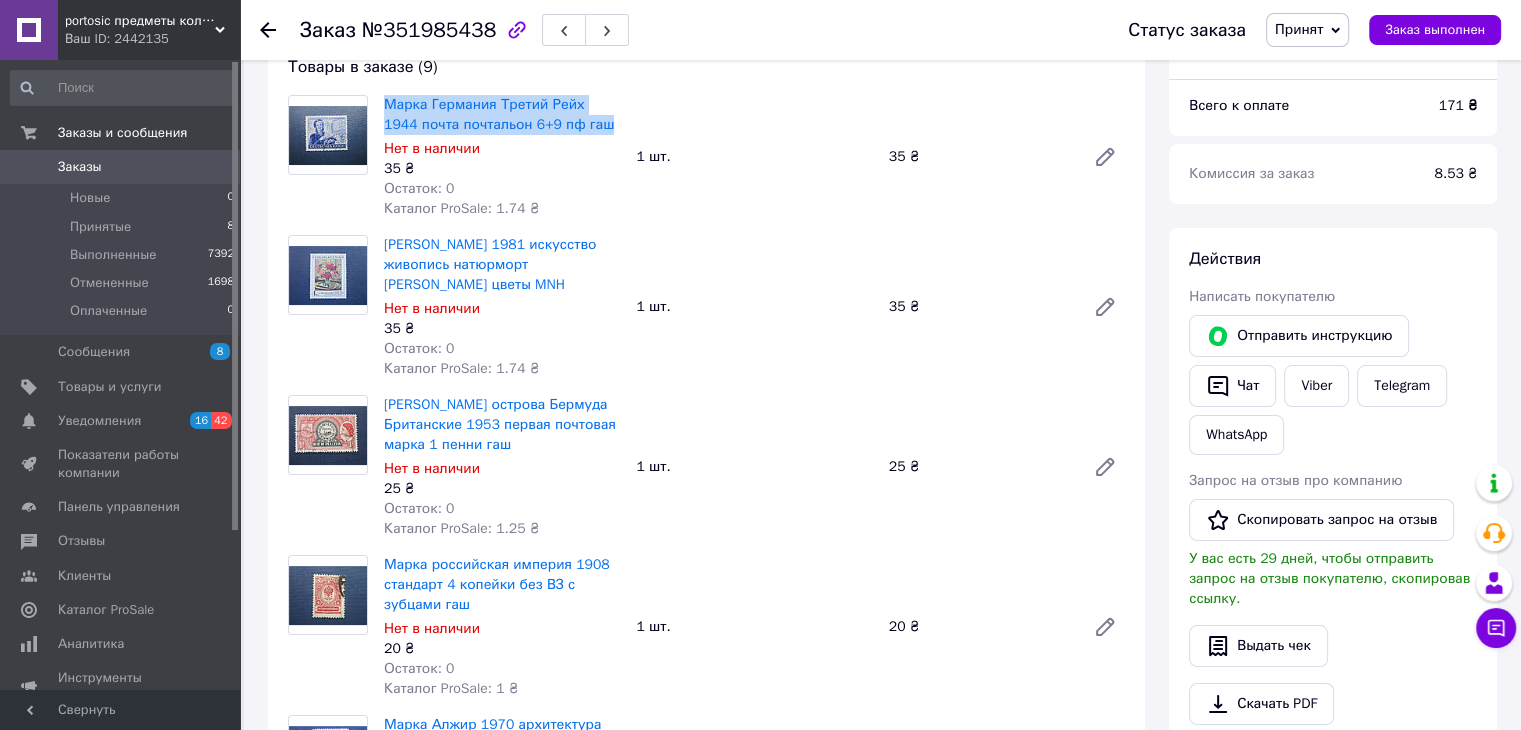 scroll, scrollTop: 200, scrollLeft: 0, axis: vertical 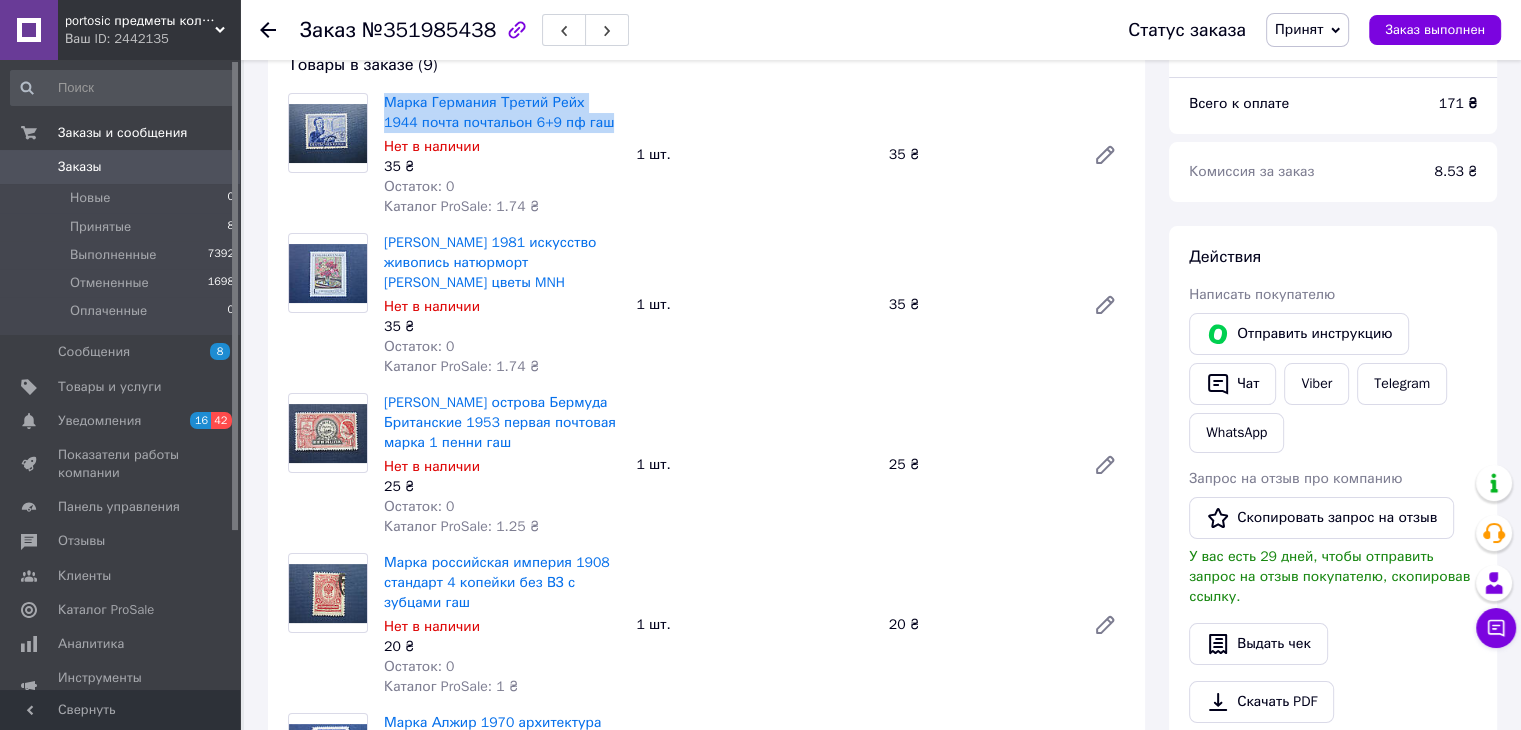 drag, startPoint x: 515, startPoint y: 279, endPoint x: 382, endPoint y: 246, distance: 137.03284 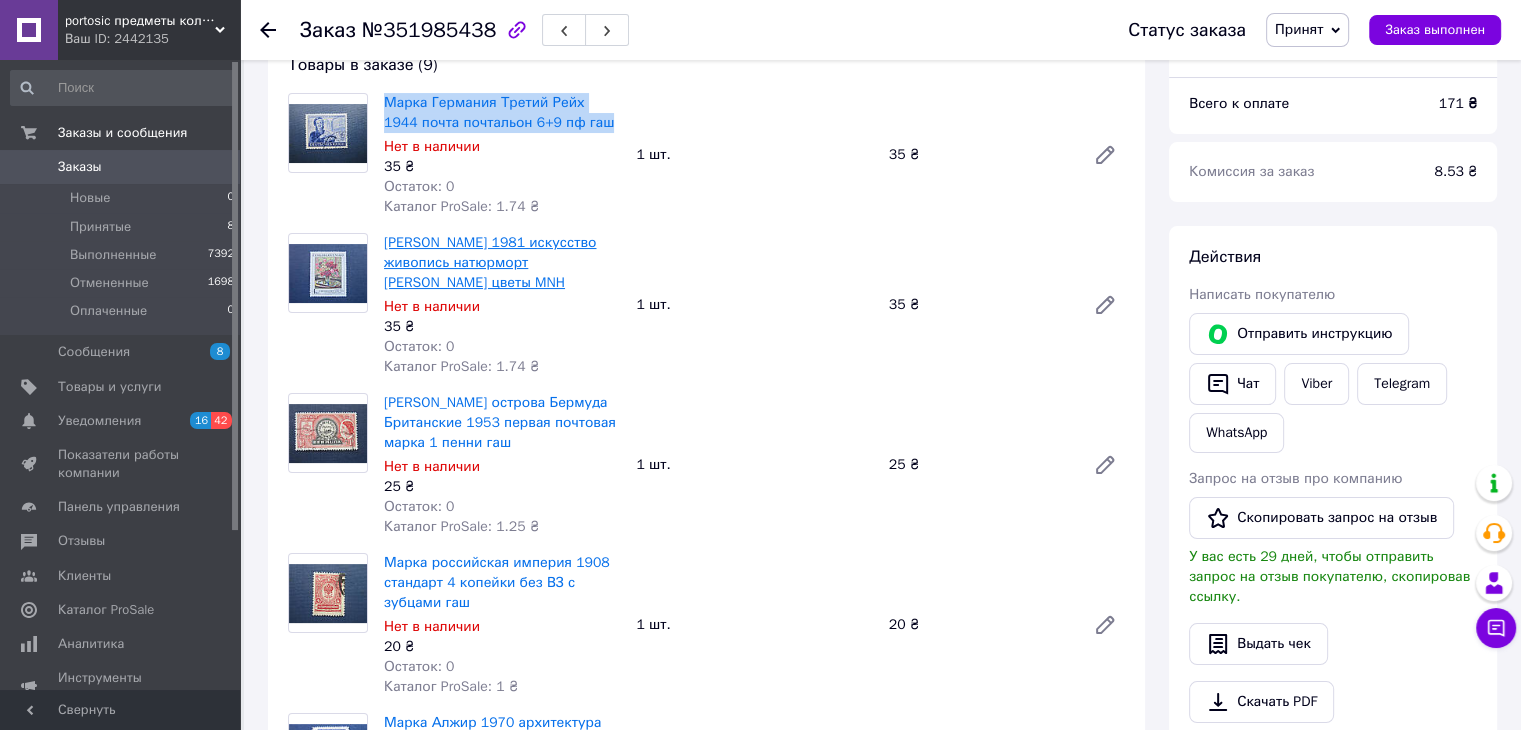 copy on "[PERSON_NAME] 1981 искусство живопись натюрморт [PERSON_NAME] цветы MNH" 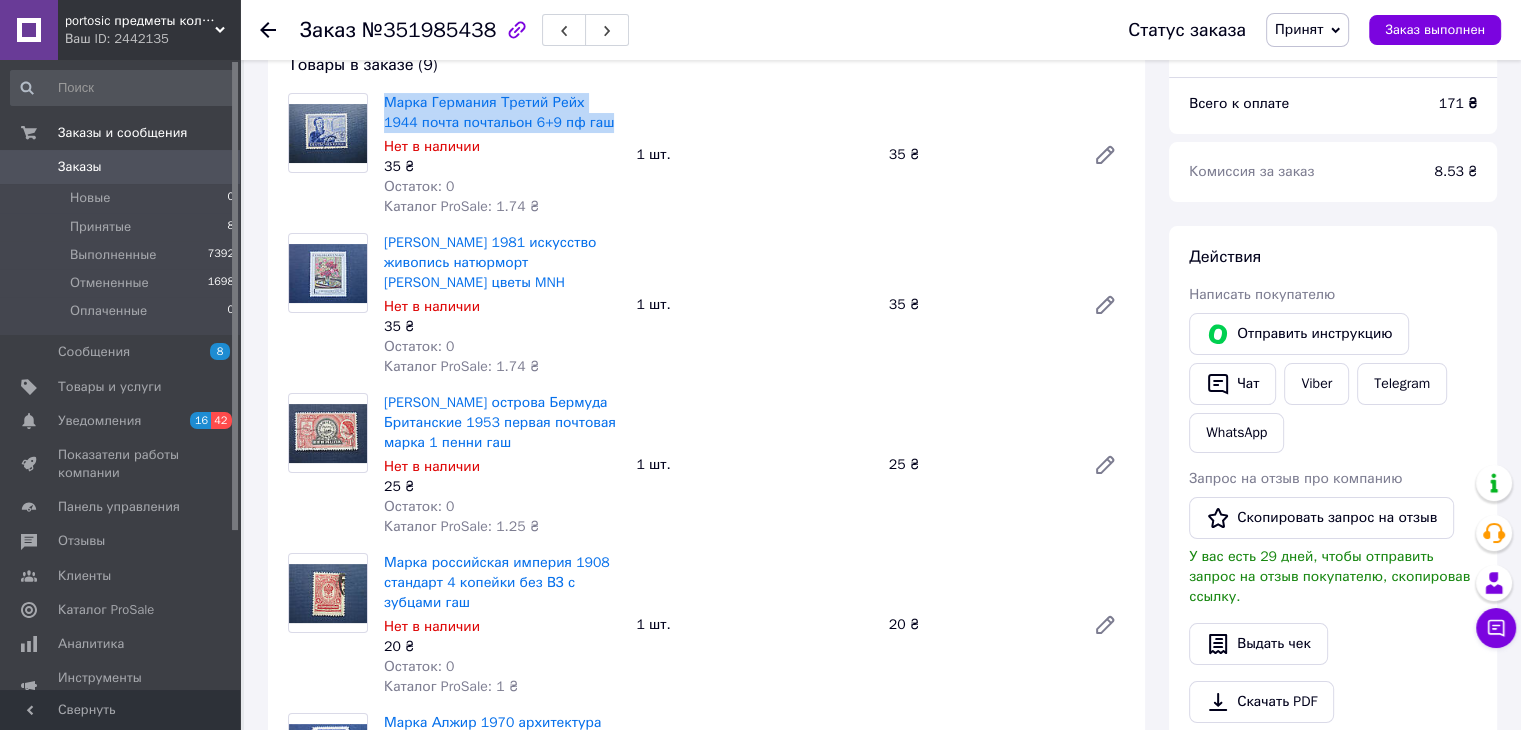 scroll, scrollTop: 0, scrollLeft: 0, axis: both 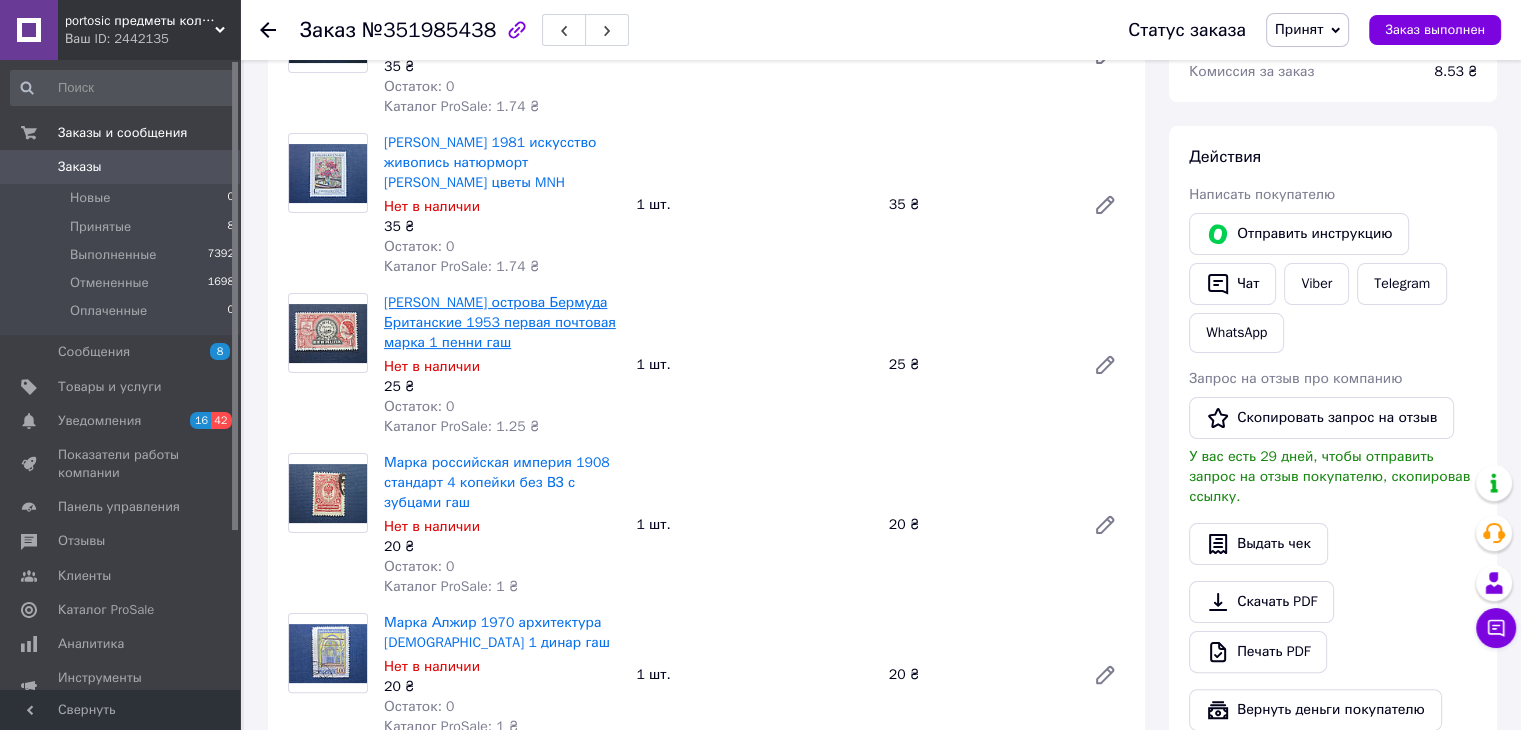 drag, startPoint x: 586, startPoint y: 344, endPoint x: 384, endPoint y: 313, distance: 204.36487 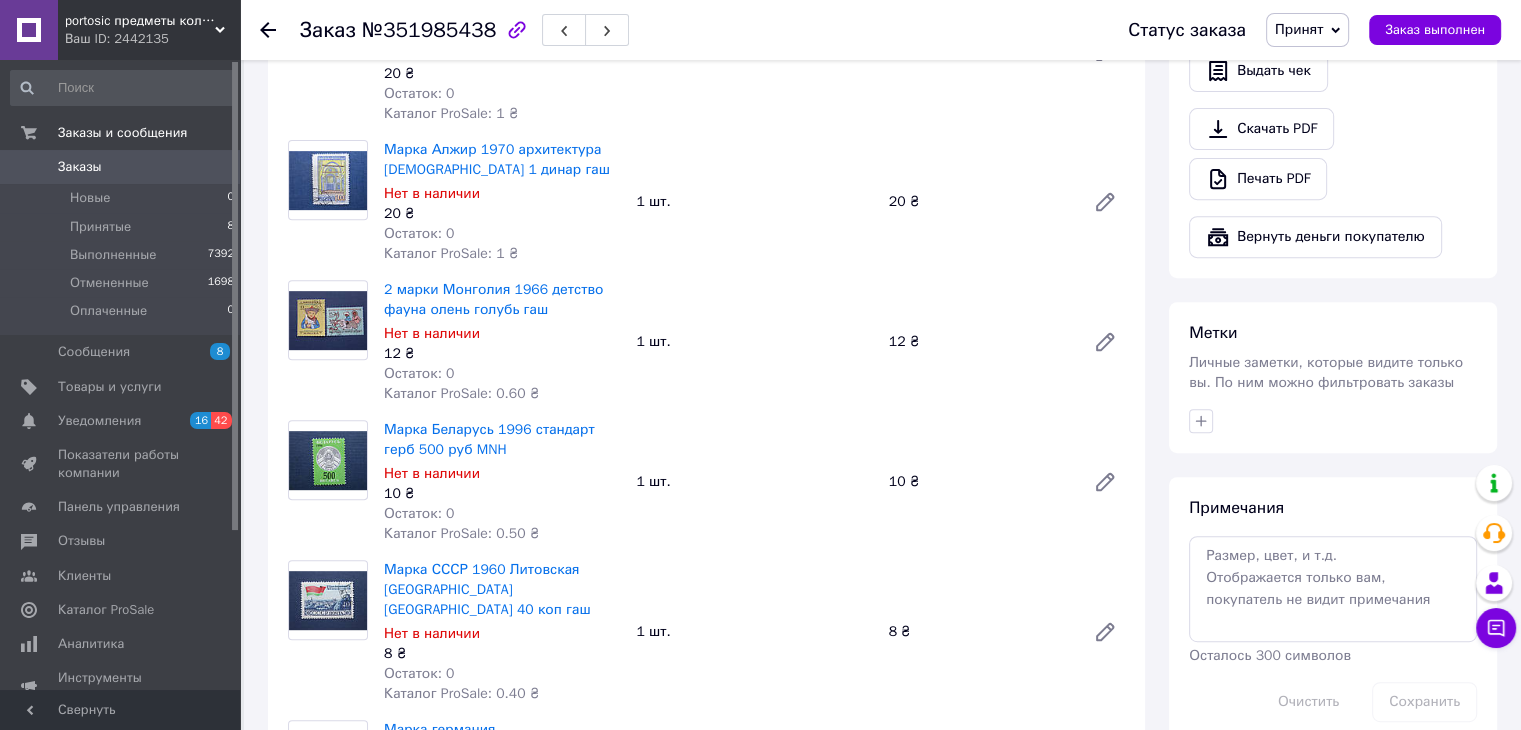 scroll, scrollTop: 800, scrollLeft: 0, axis: vertical 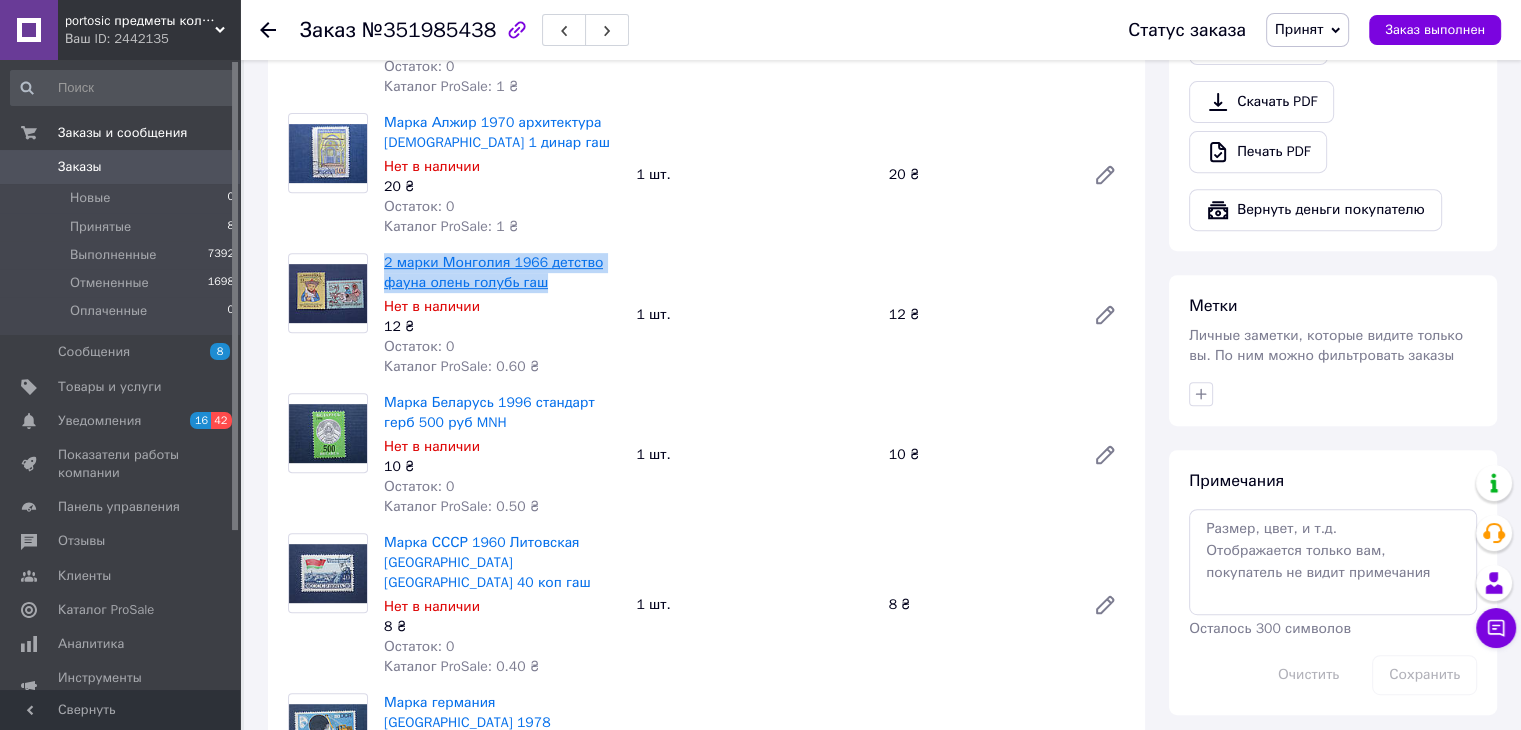drag, startPoint x: 547, startPoint y: 289, endPoint x: 384, endPoint y: 270, distance: 164.10362 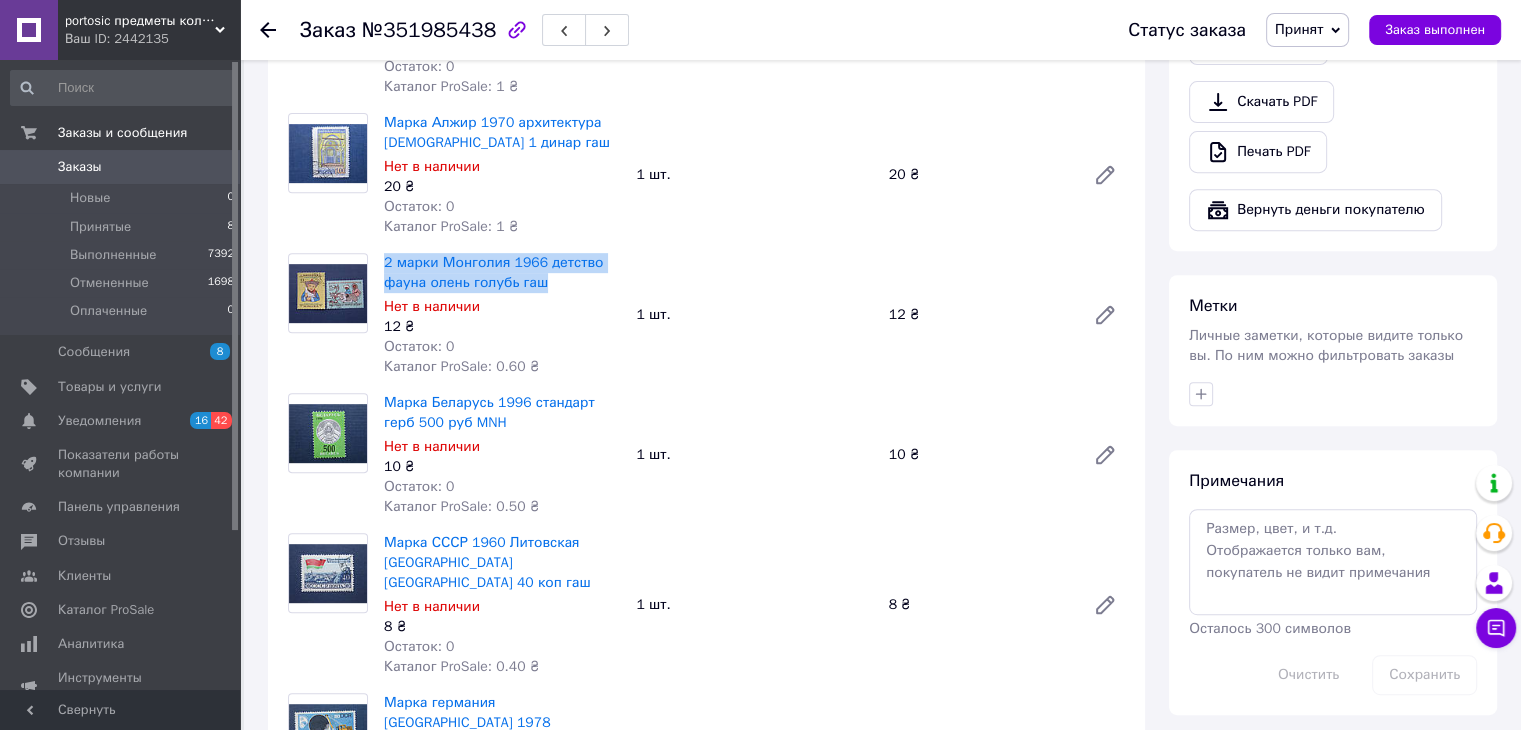 scroll, scrollTop: 1000, scrollLeft: 0, axis: vertical 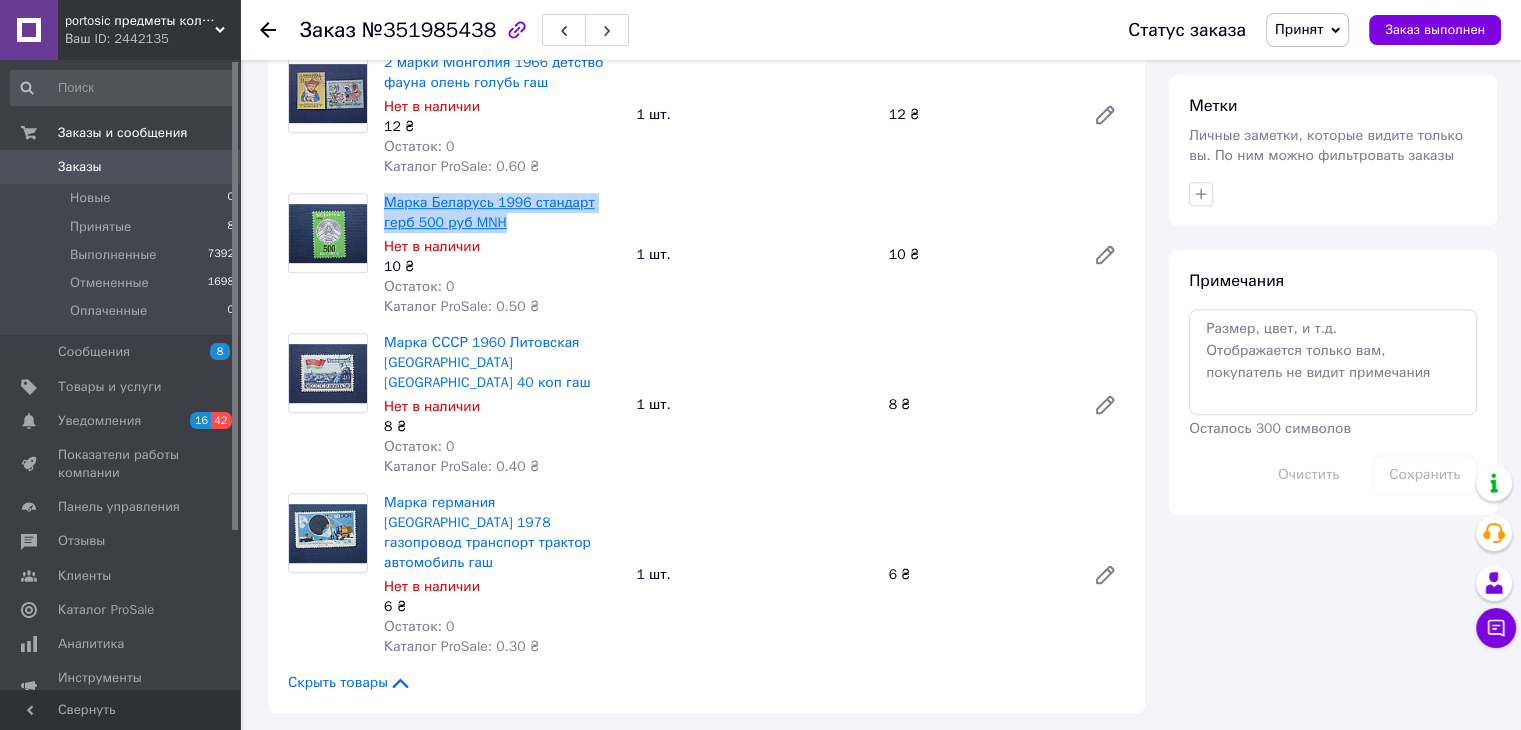 drag, startPoint x: 483, startPoint y: 223, endPoint x: 385, endPoint y: 207, distance: 99.29753 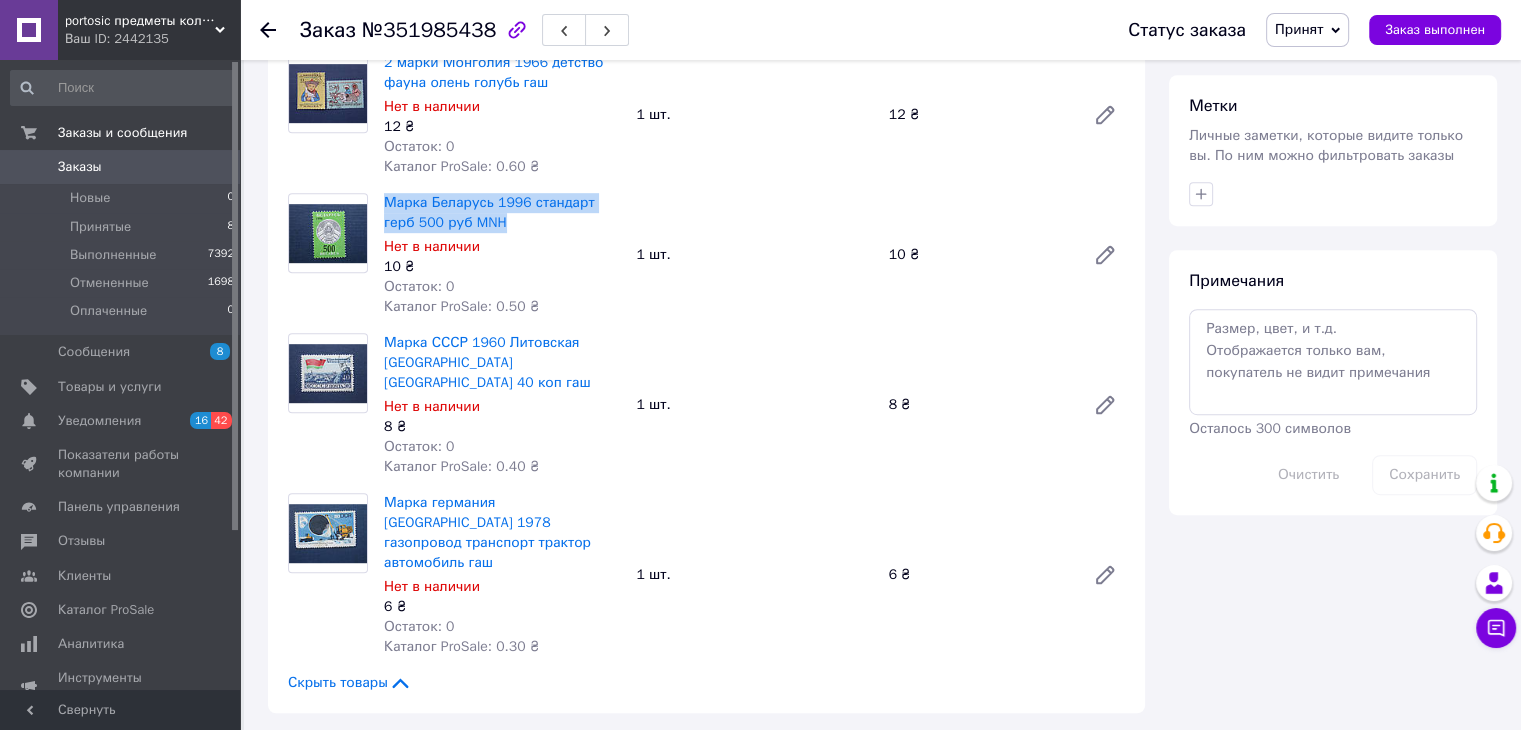 scroll, scrollTop: 1200, scrollLeft: 0, axis: vertical 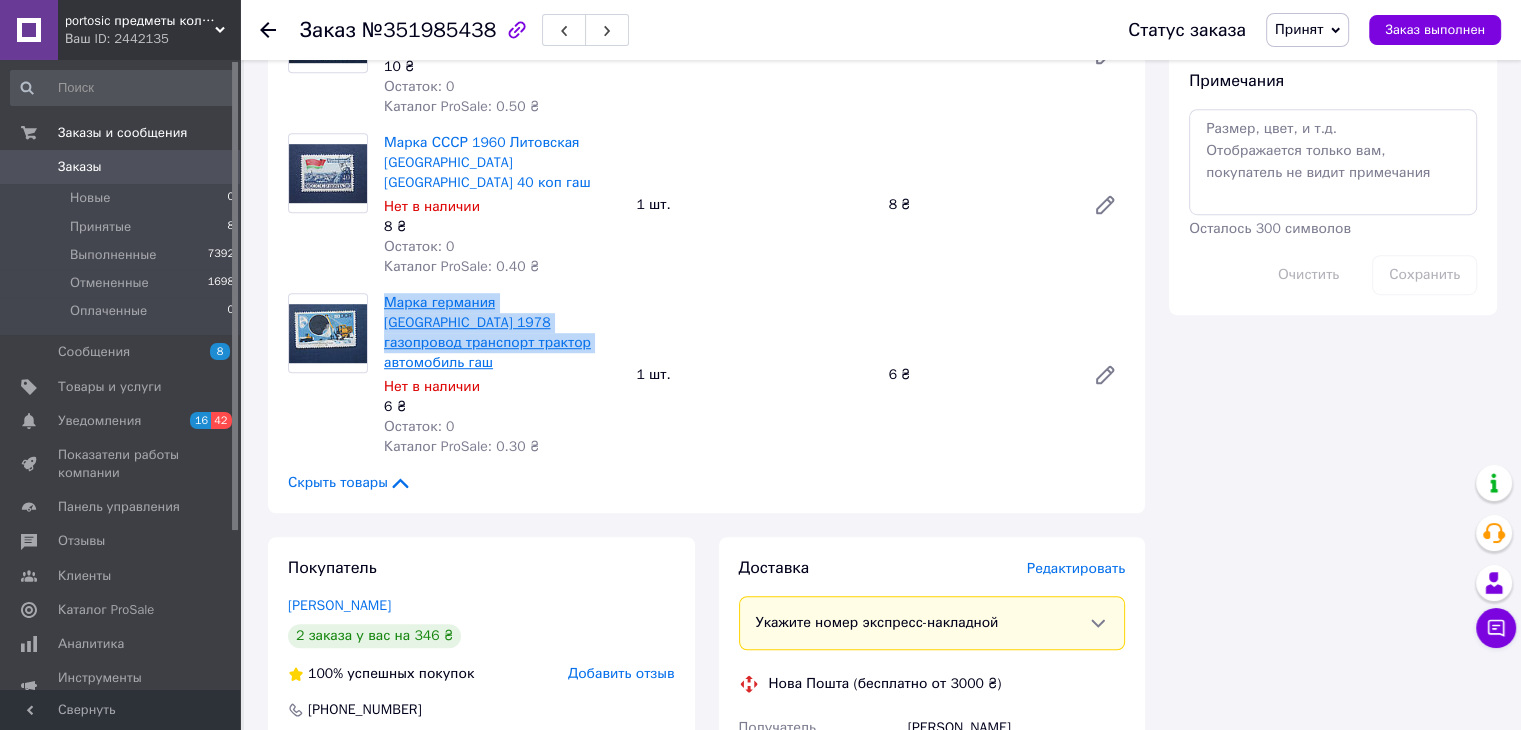 drag, startPoint x: 452, startPoint y: 293, endPoint x: 386, endPoint y: 284, distance: 66.61081 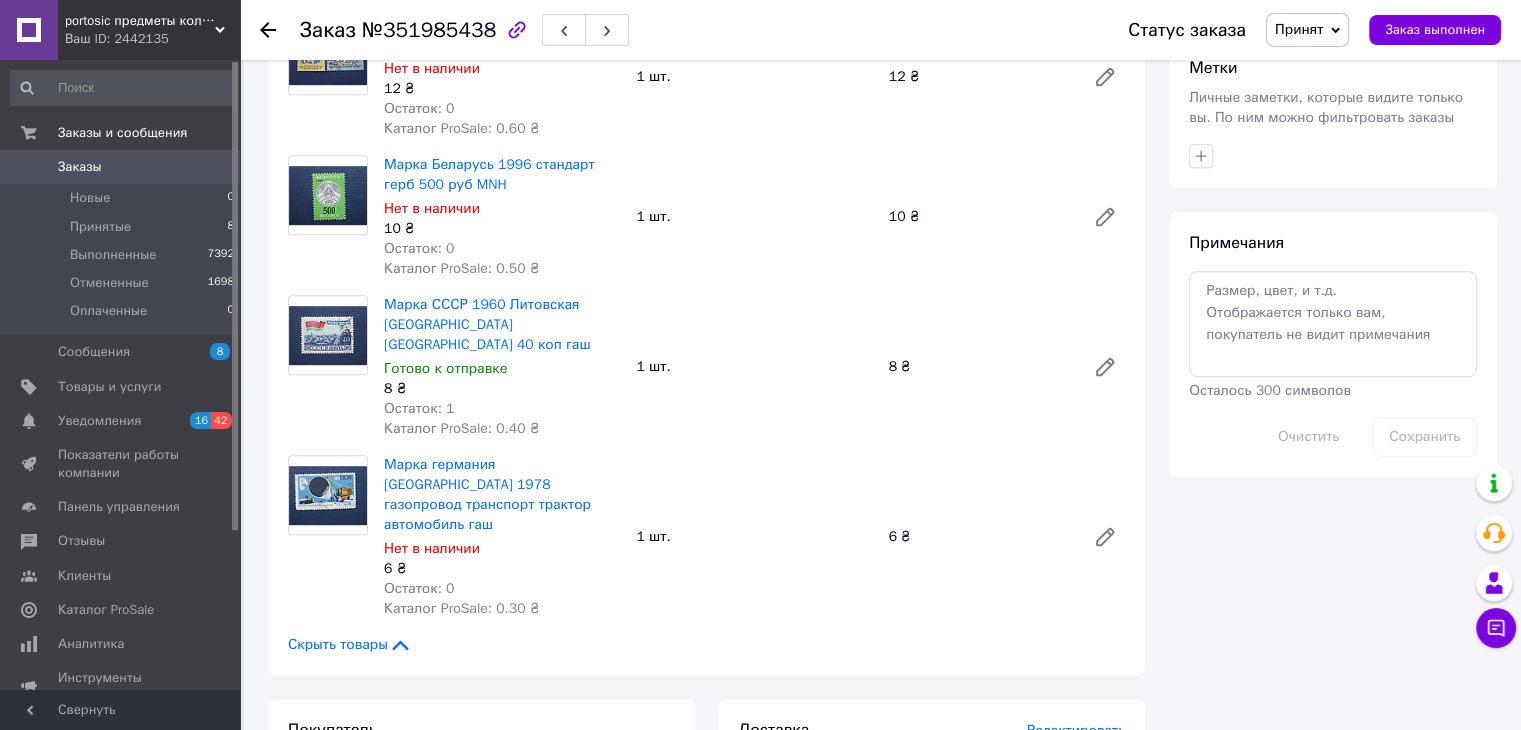 scroll, scrollTop: 1484, scrollLeft: 0, axis: vertical 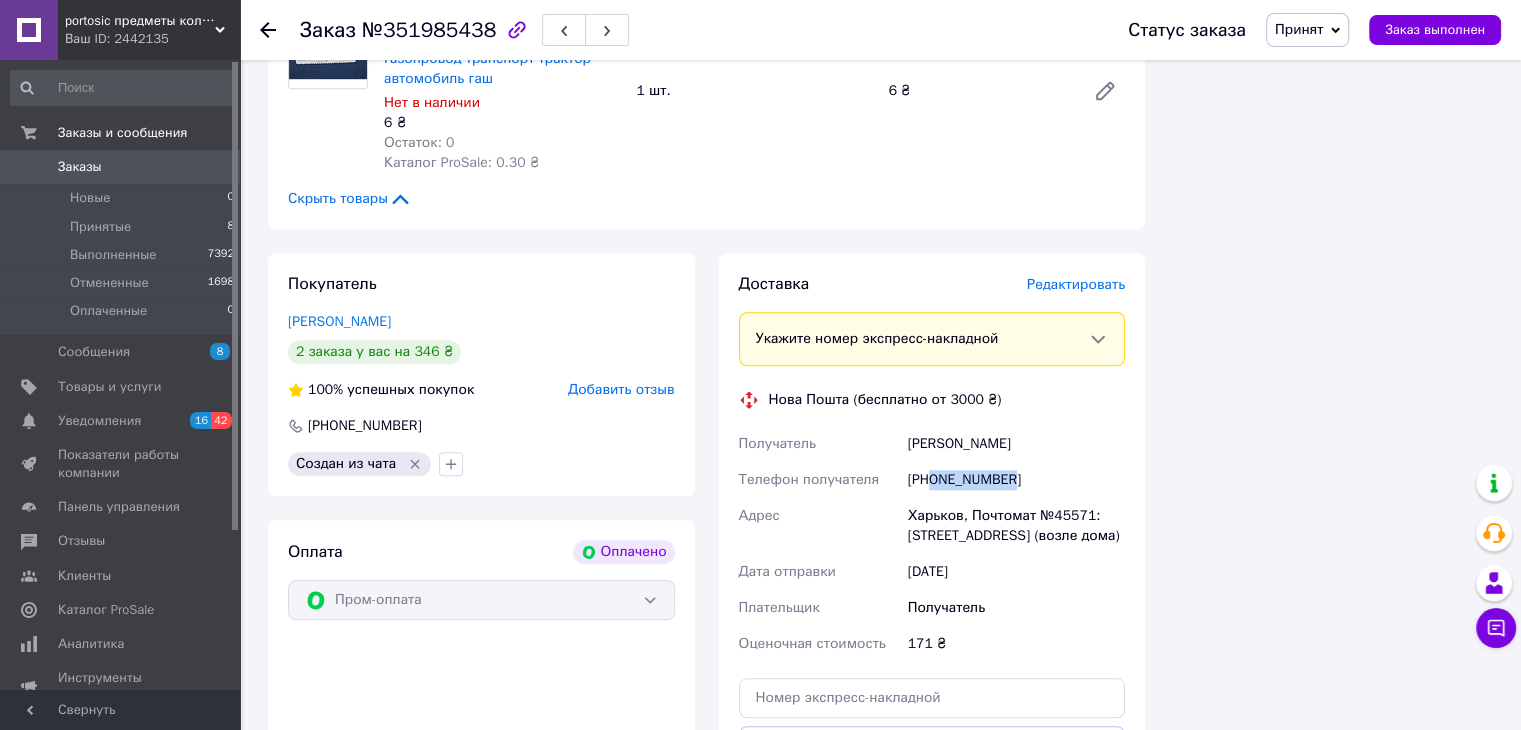 drag, startPoint x: 1031, startPoint y: 439, endPoint x: 934, endPoint y: 446, distance: 97.25225 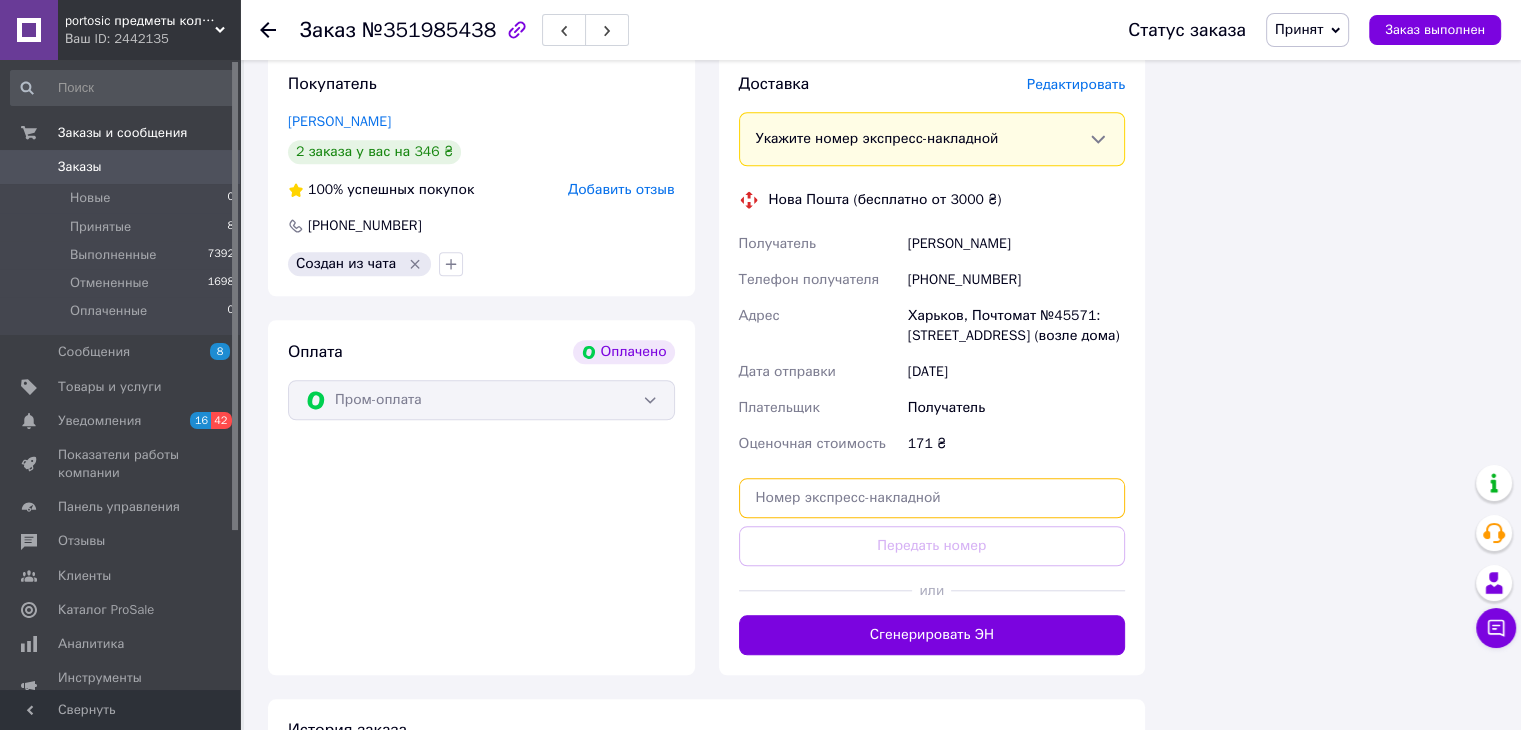 paste on "20451202968622" 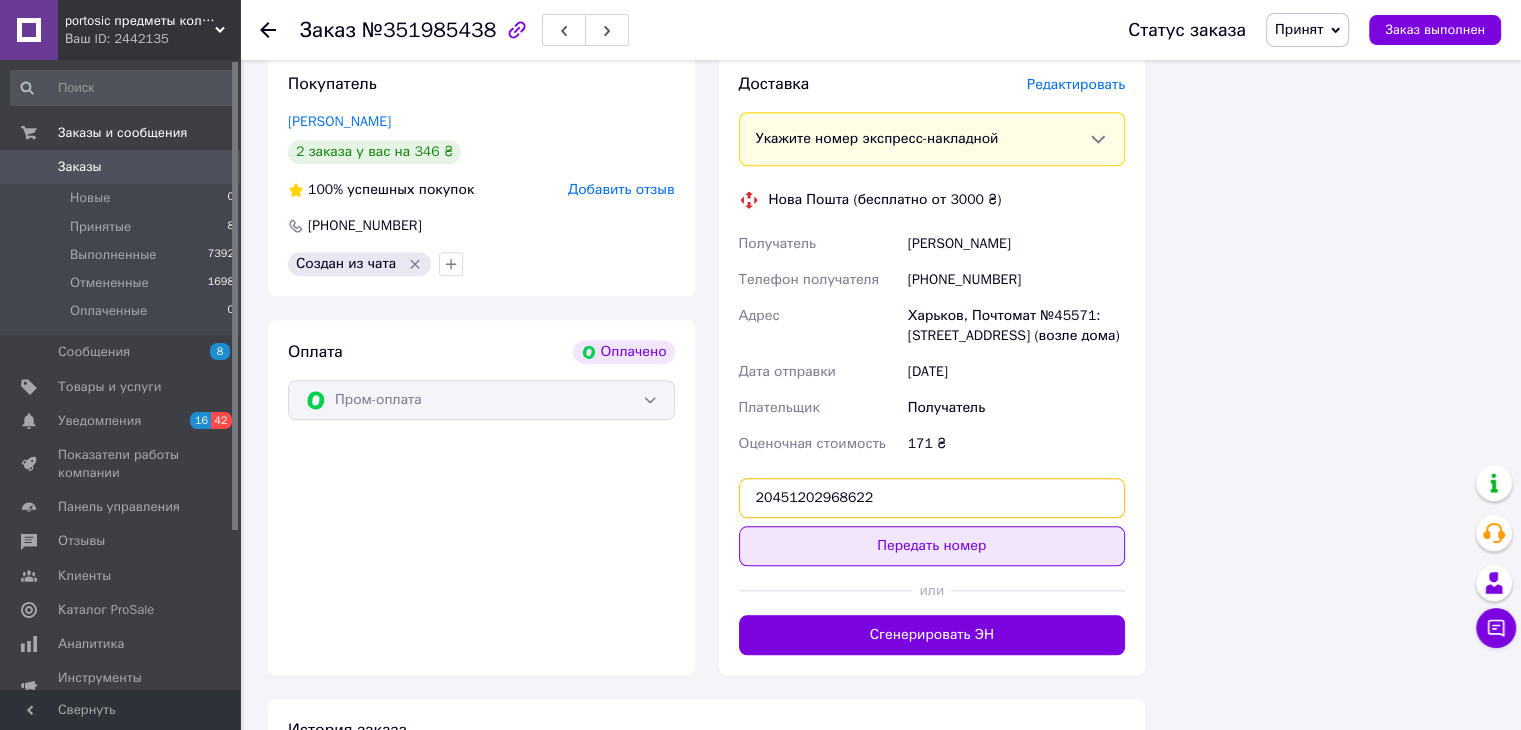 type on "20451202968622" 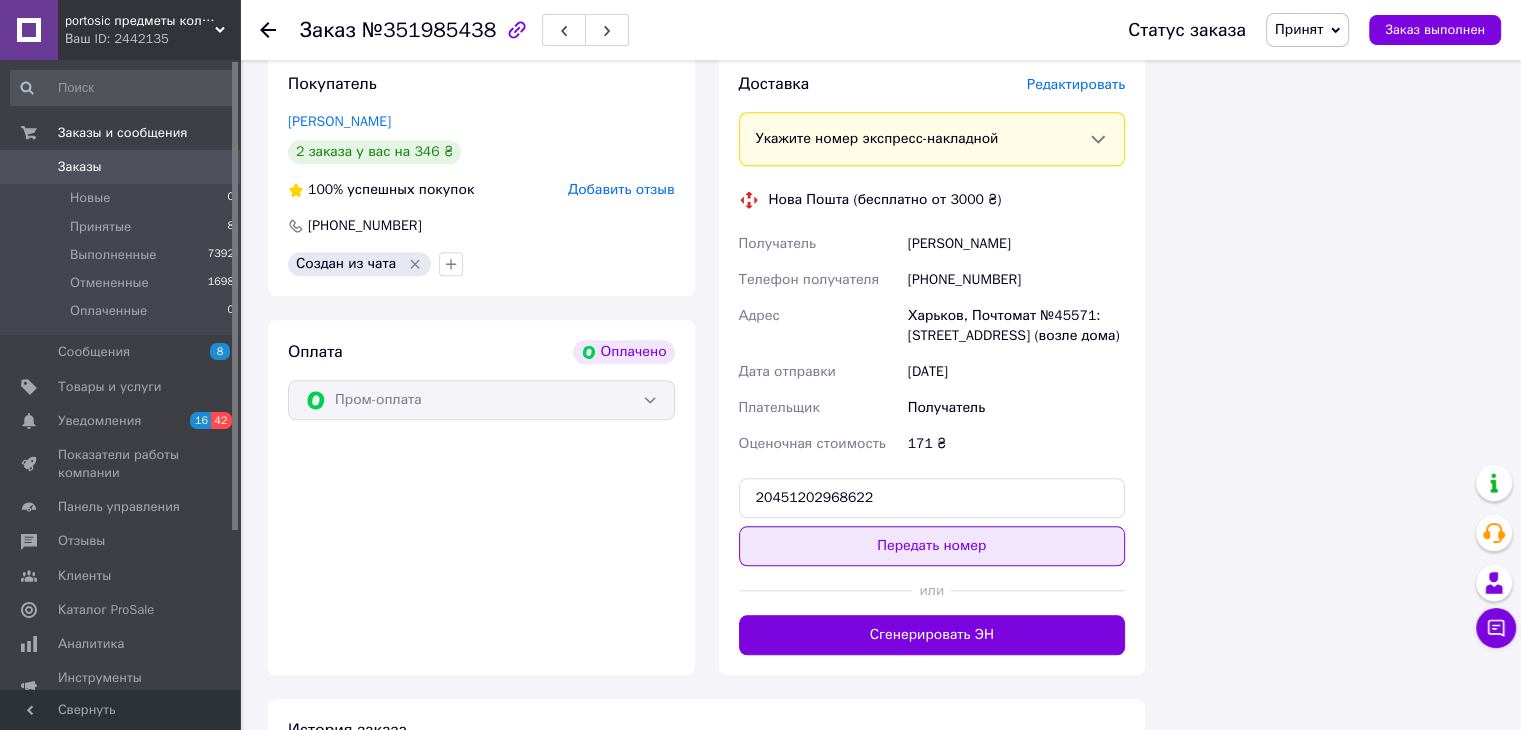 click on "Передать номер" at bounding box center [932, 546] 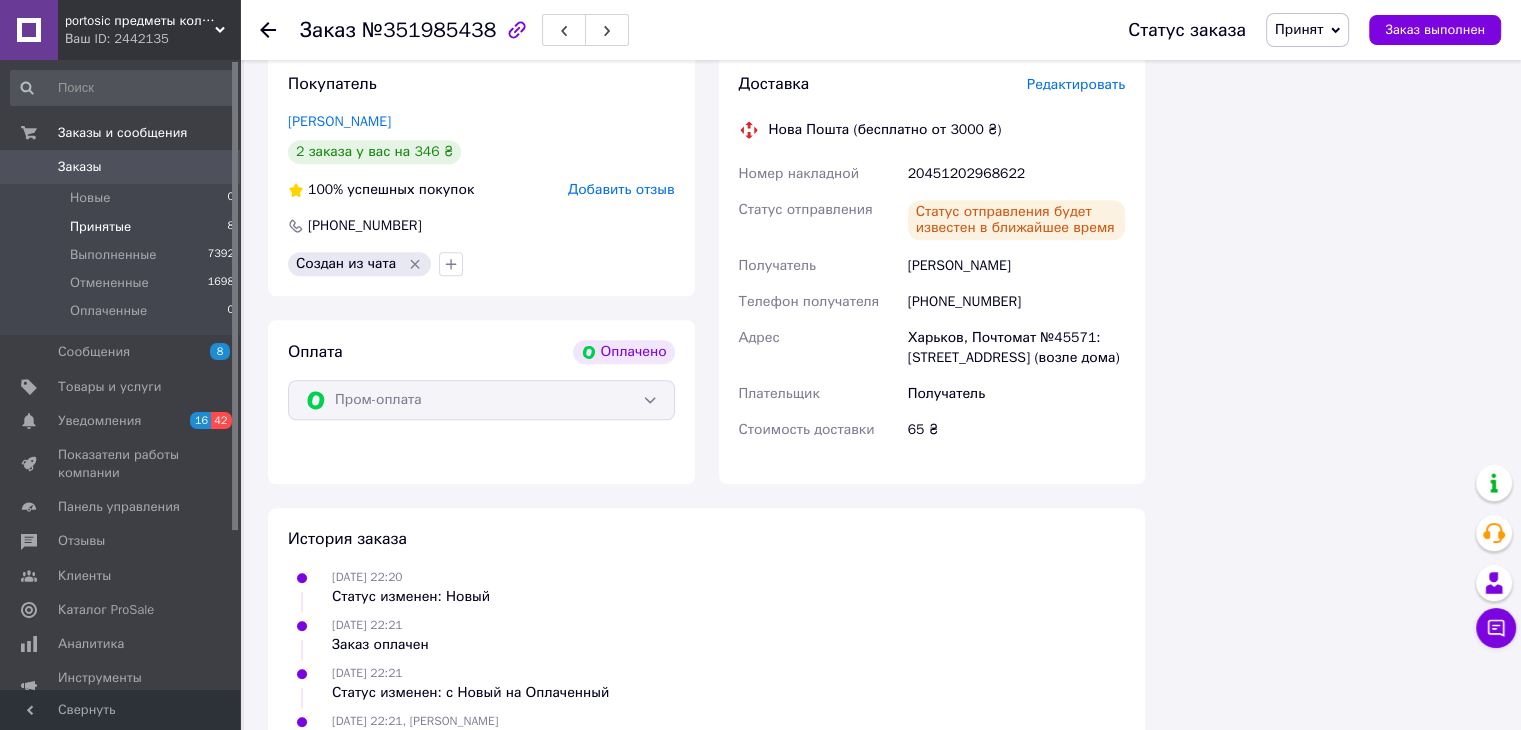 click on "Принятые" at bounding box center (100, 227) 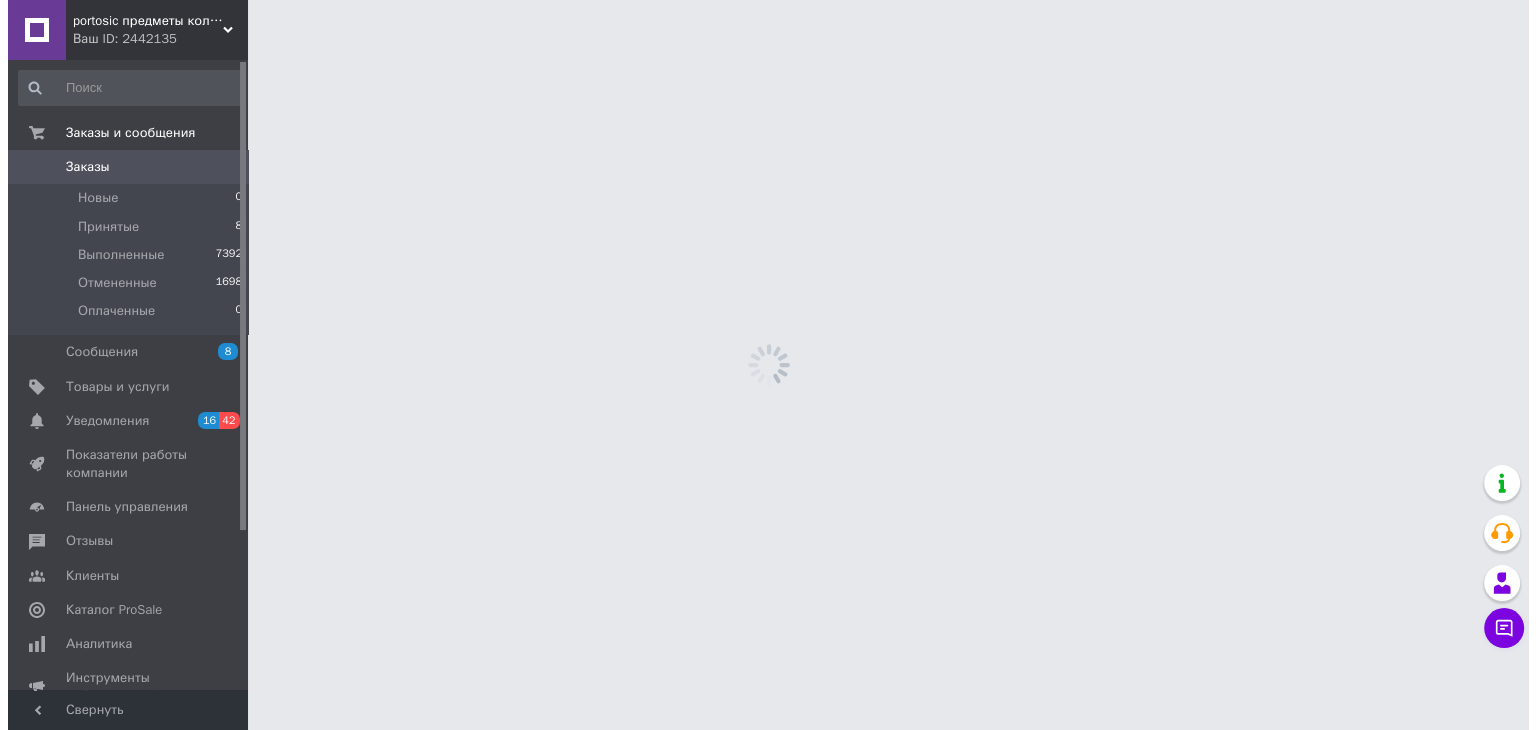 scroll, scrollTop: 0, scrollLeft: 0, axis: both 